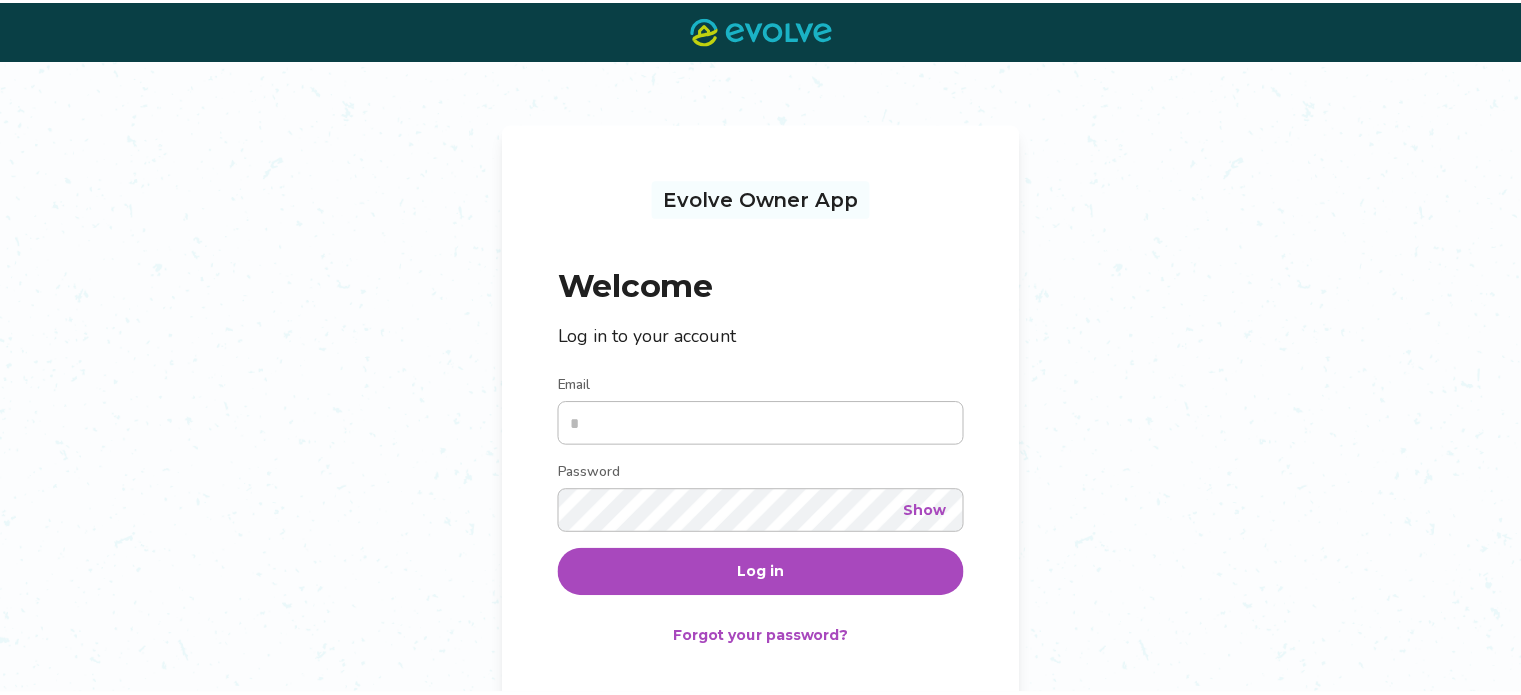 scroll, scrollTop: 0, scrollLeft: 0, axis: both 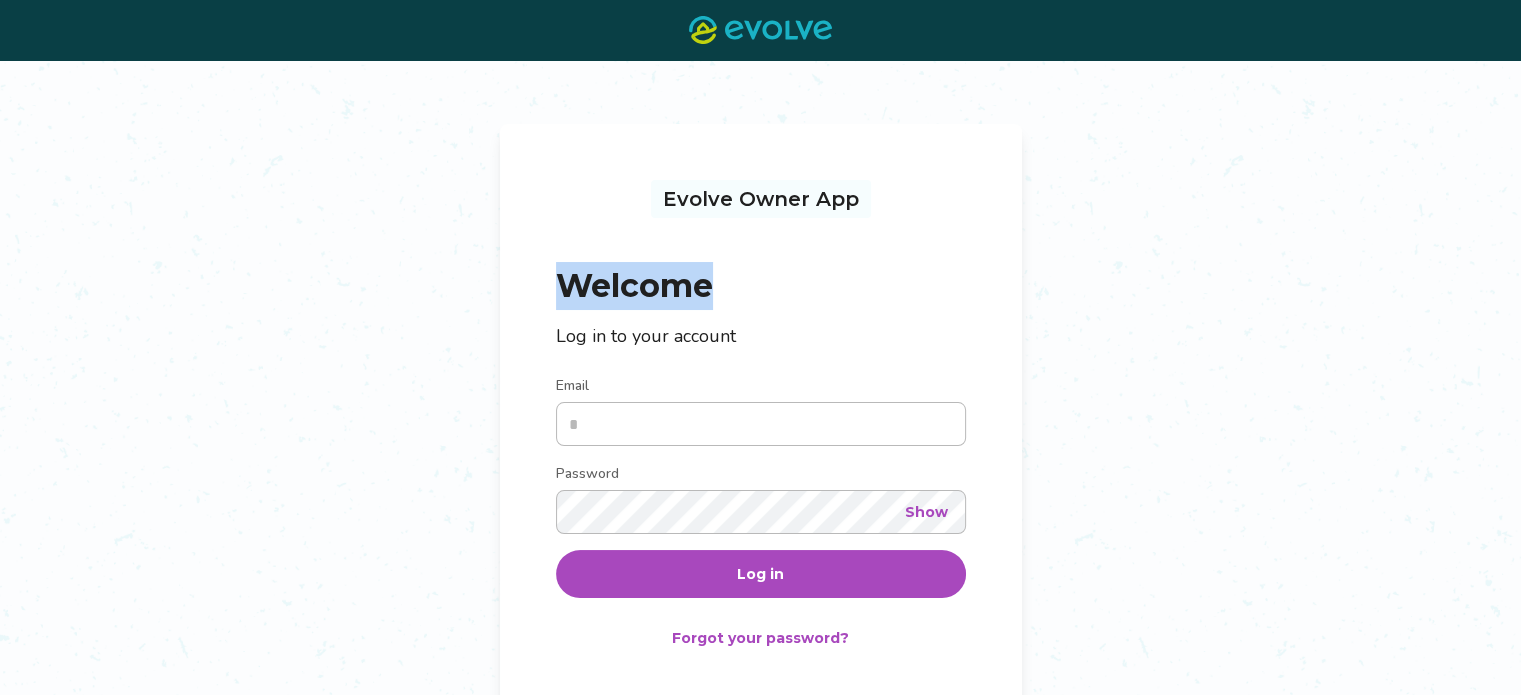 click on "Evolve Owner App Welcome Log in to your account Email   Password   Show Log in Forgot your password? Not an Evolve Owner yet?  Learn more" at bounding box center (760, 441) 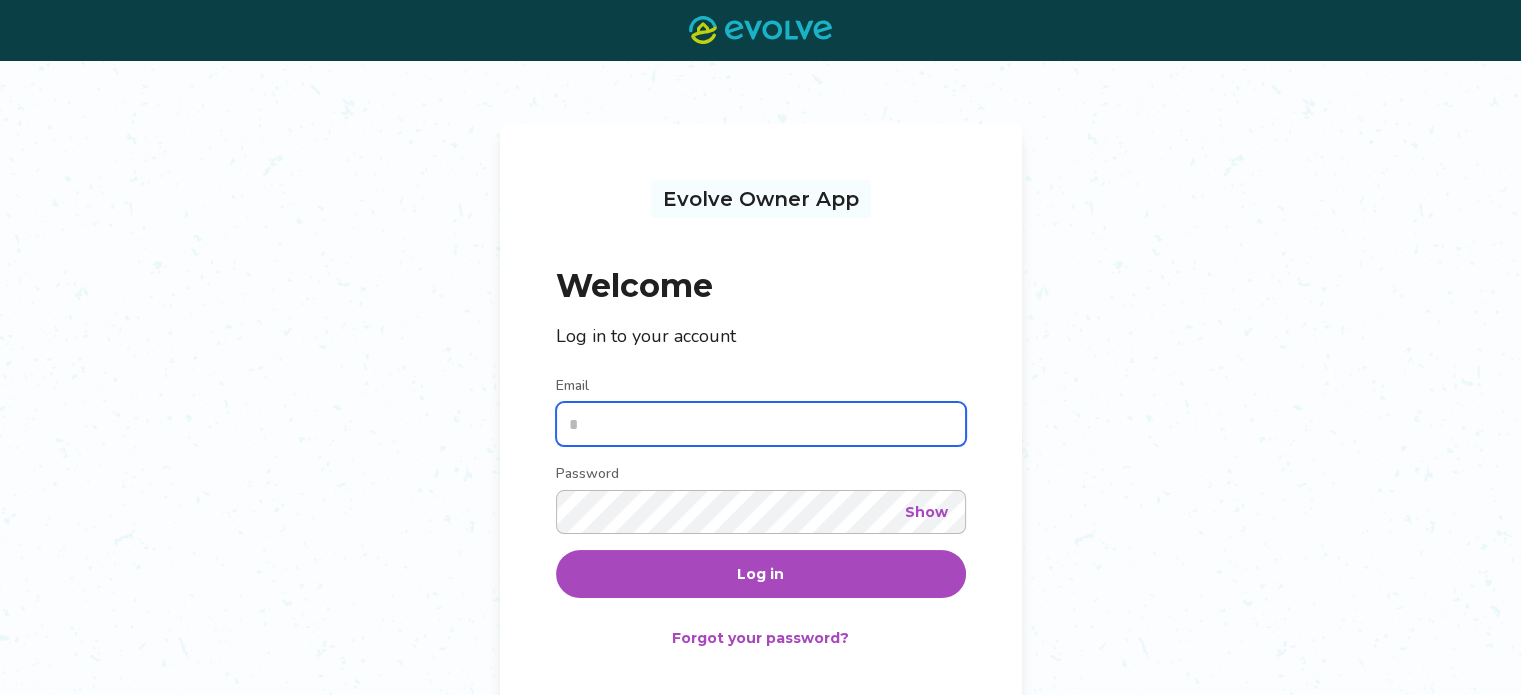 click on "Email" at bounding box center (761, 424) 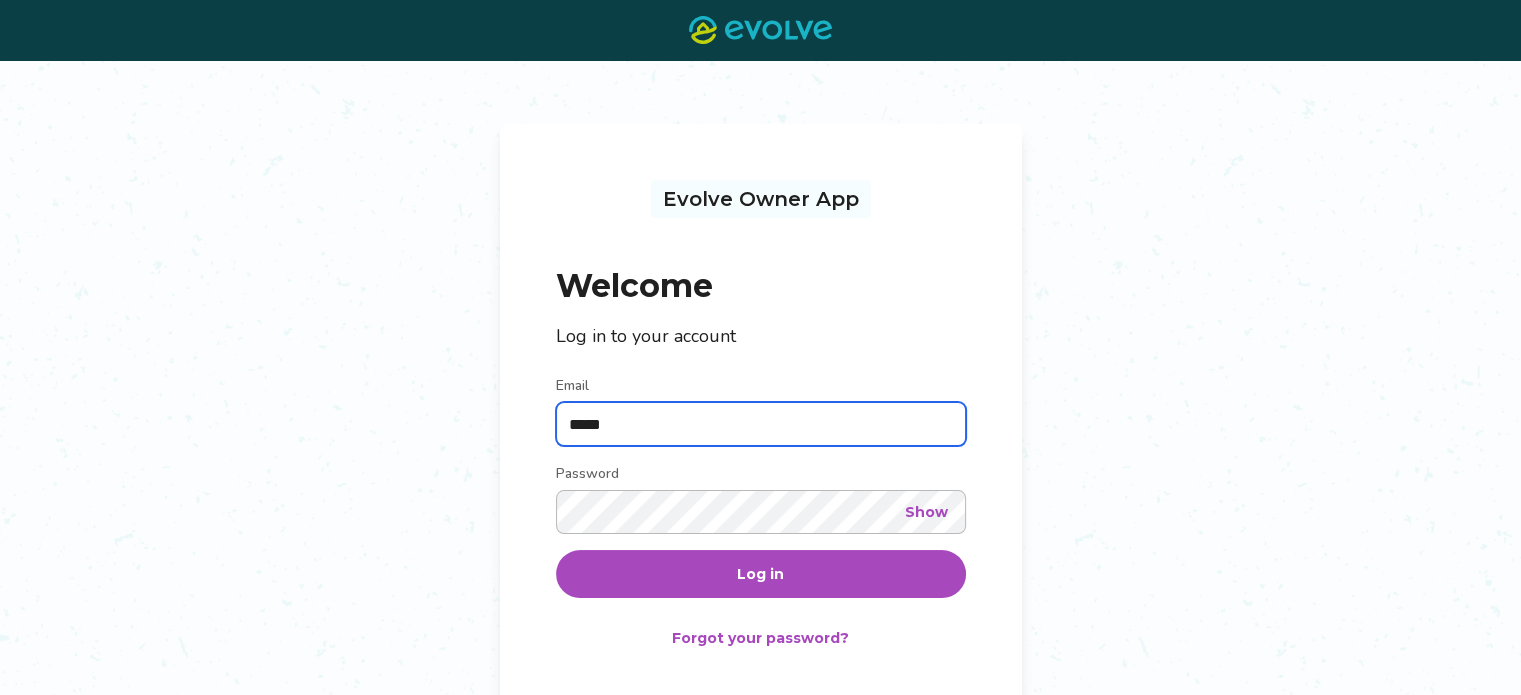 type on "**********" 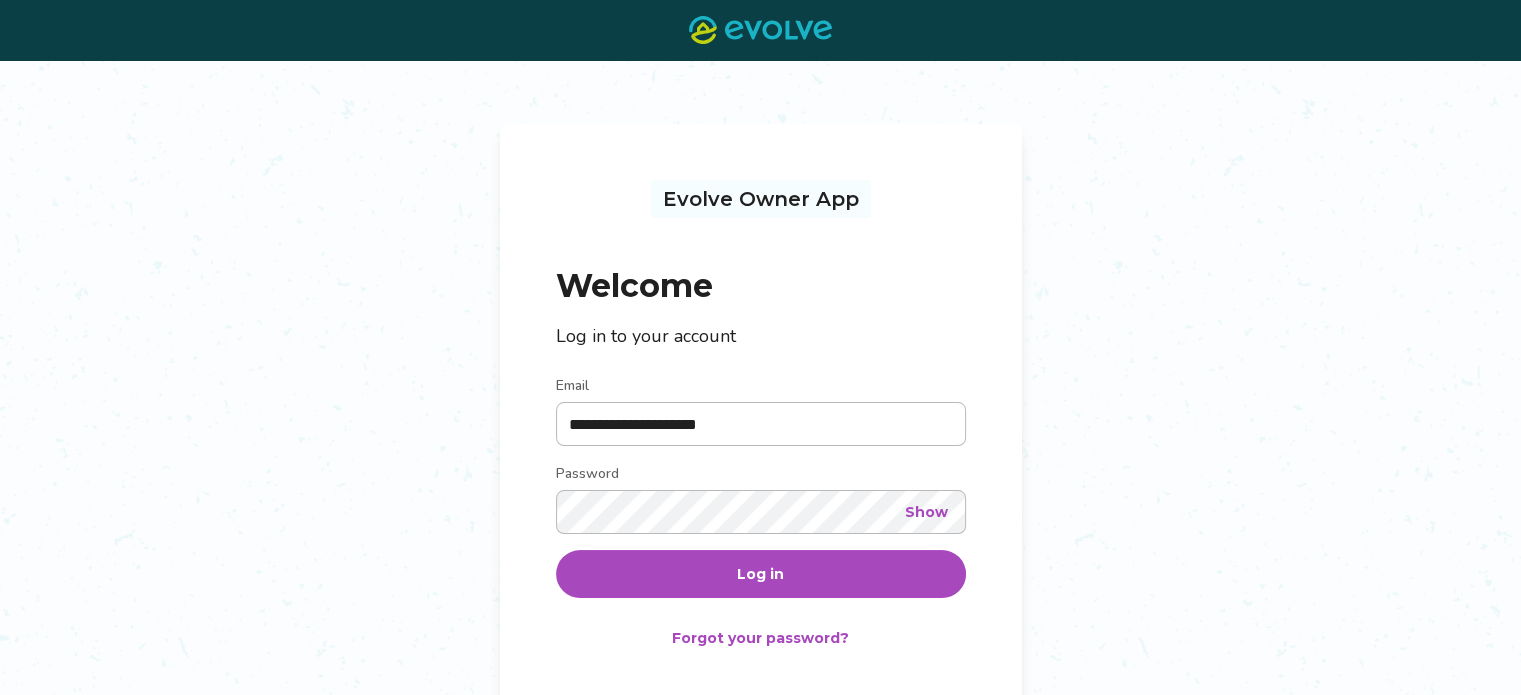 click on "Log in" at bounding box center (761, 574) 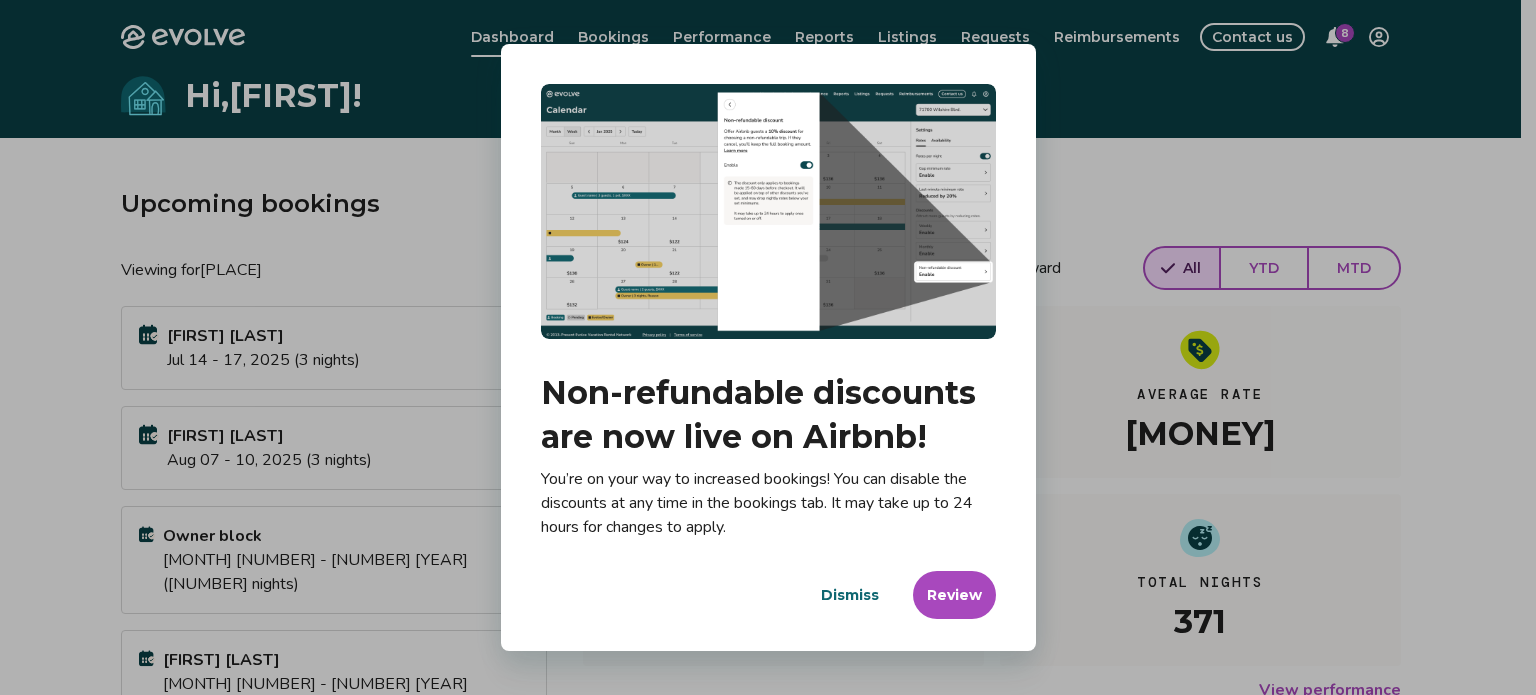 click on "Dismiss" at bounding box center (850, 595) 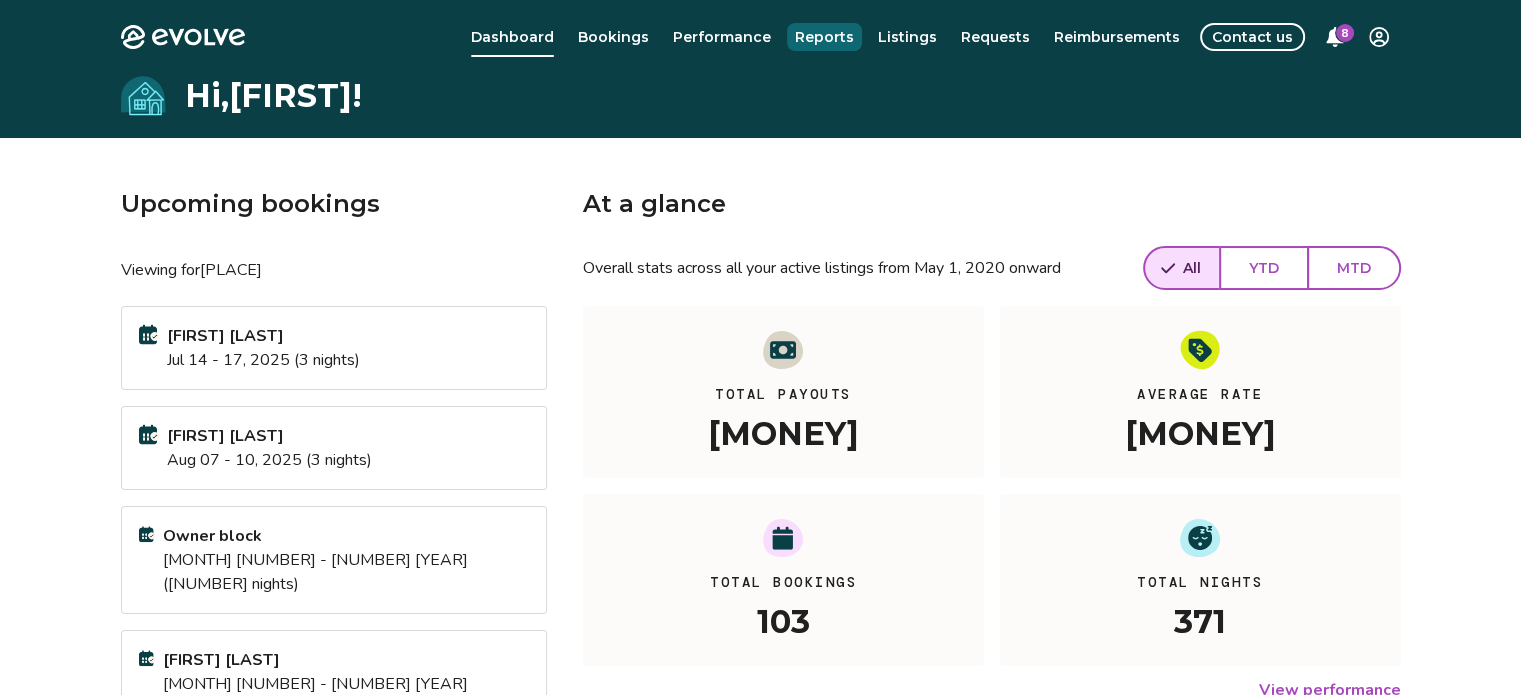 click on "Reports" at bounding box center (824, 37) 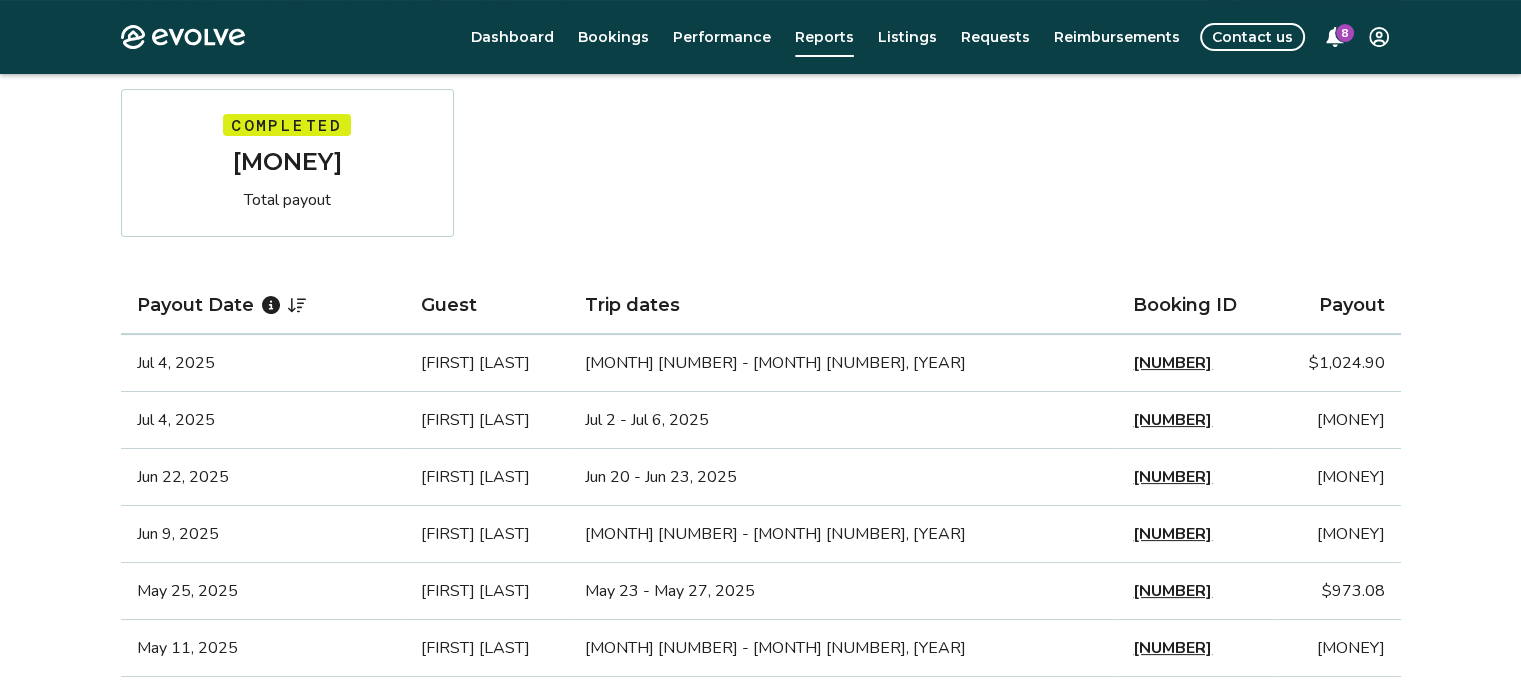 scroll, scrollTop: 315, scrollLeft: 0, axis: vertical 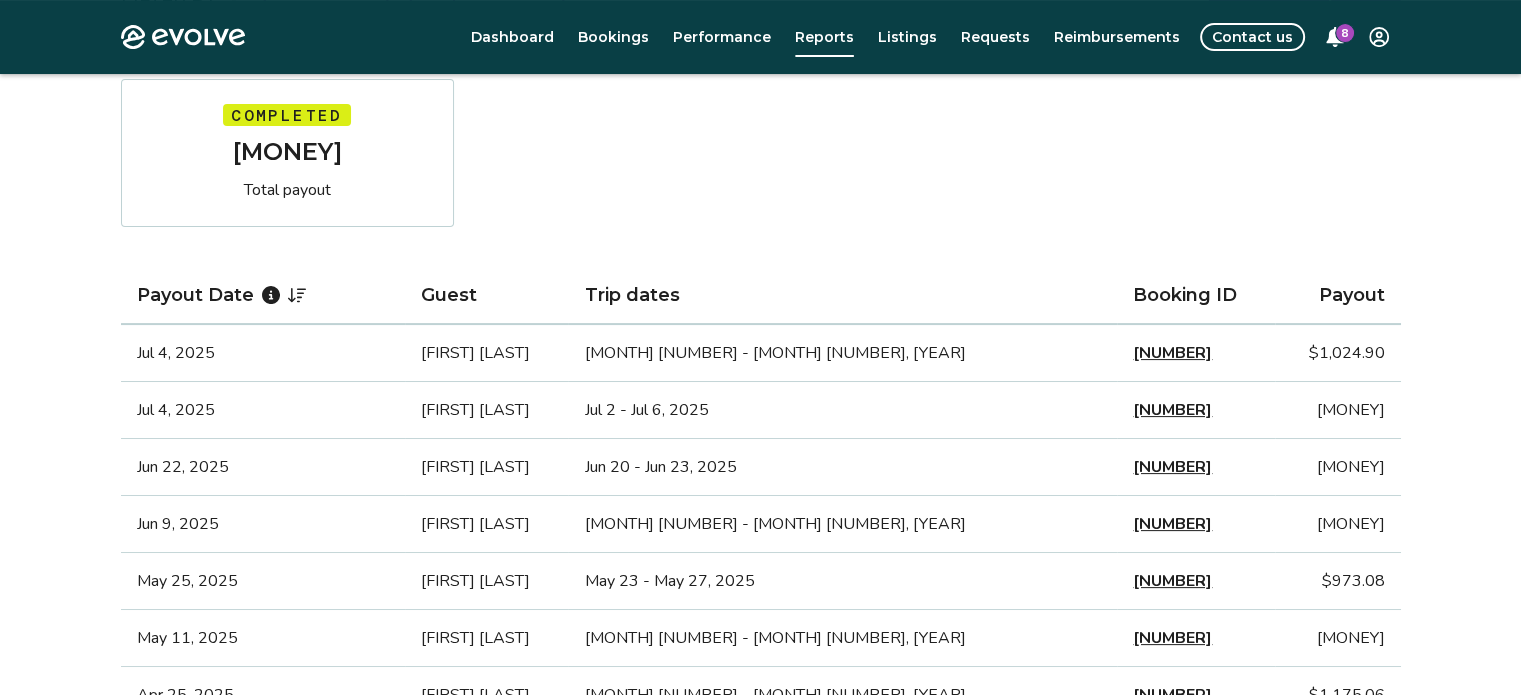 click on "14659916" at bounding box center (1172, 353) 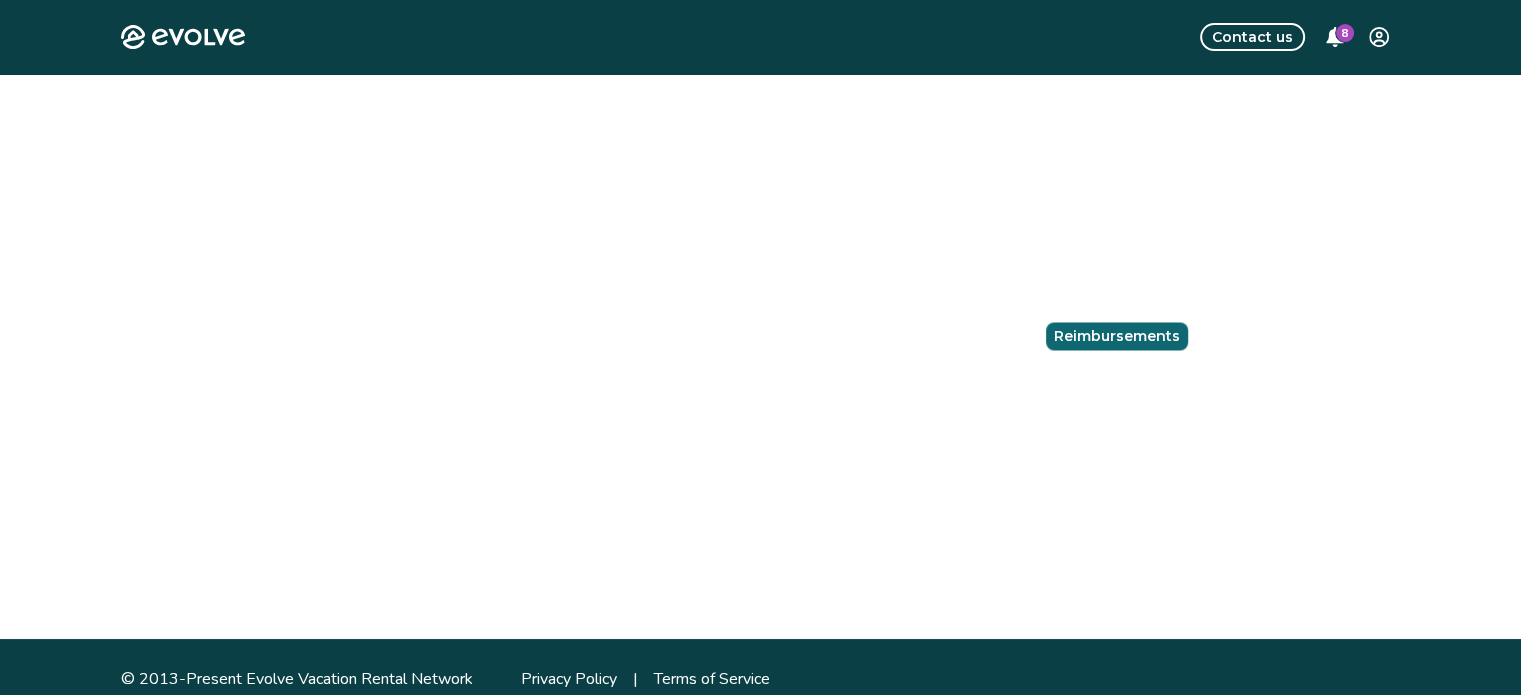 scroll, scrollTop: 0, scrollLeft: 0, axis: both 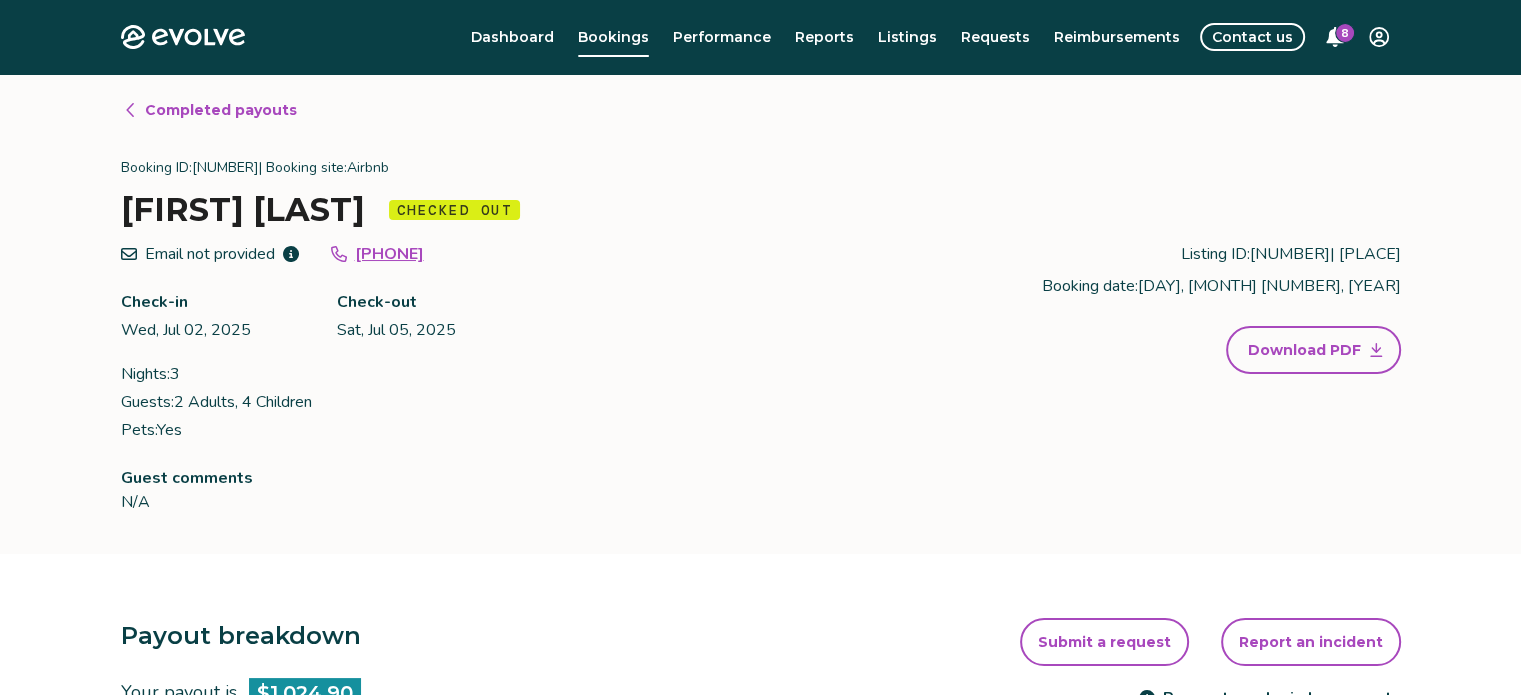 click on "Completed payouts" at bounding box center (221, 110) 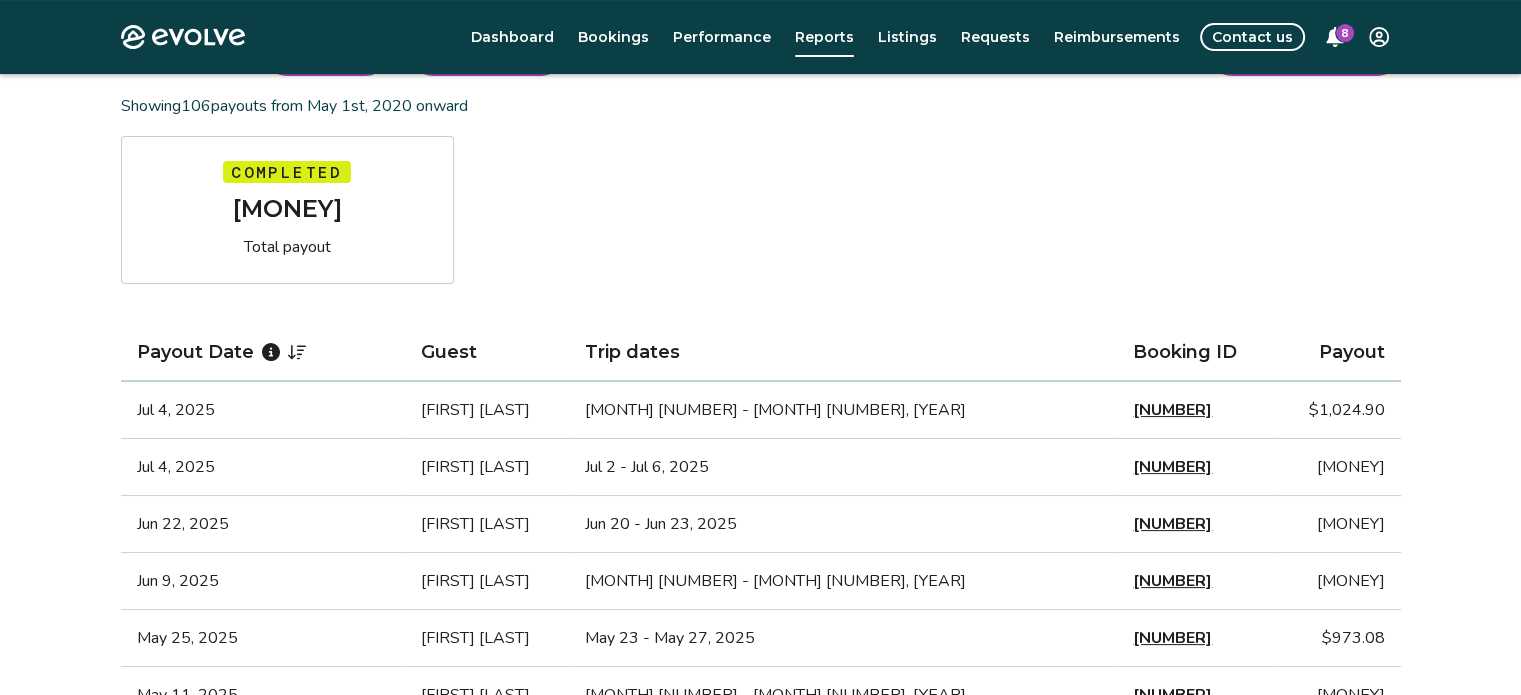 scroll, scrollTop: 261, scrollLeft: 0, axis: vertical 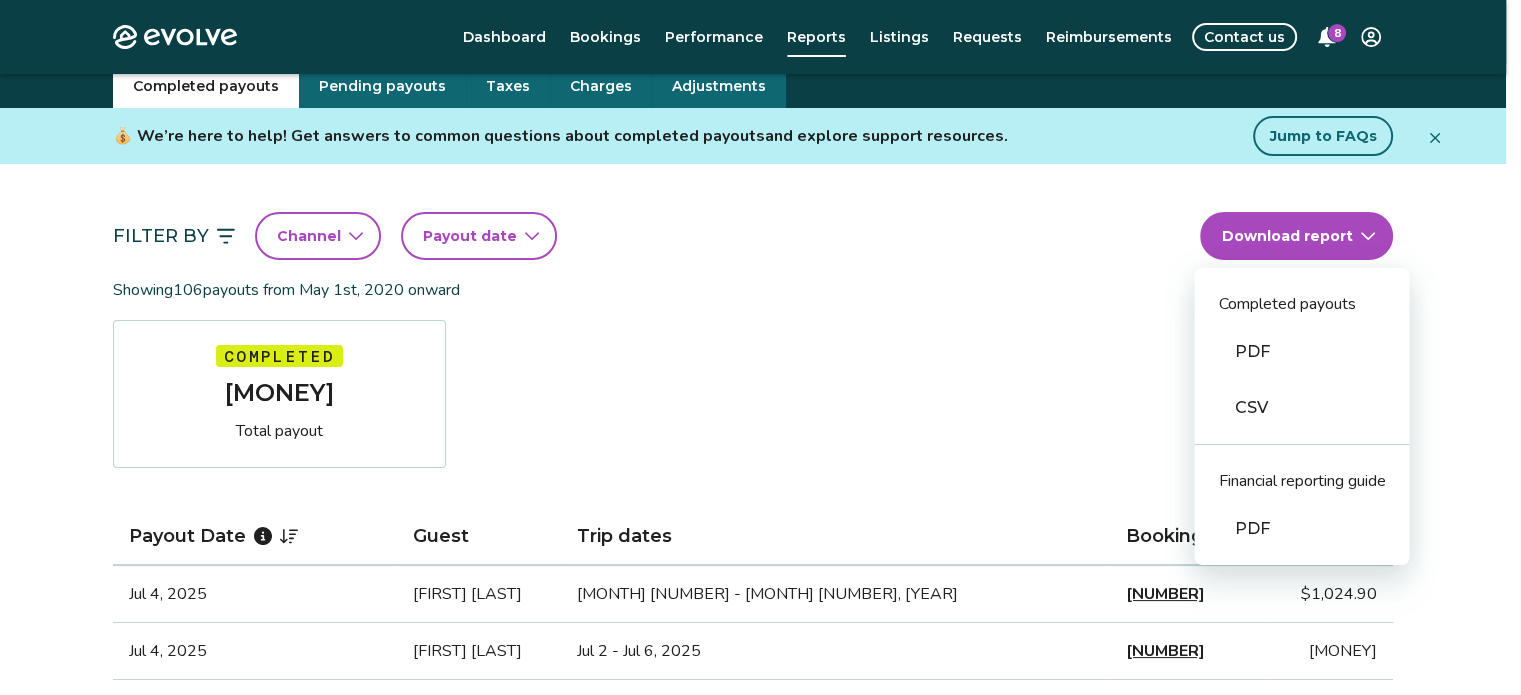 click on "Evolve Dashboard Bookings Performance Reports Listings Requests Reimbursements Contact us 8 Reports Completed payouts Pending payouts Taxes Charges Adjustments 💰 We’re here to help! Get answers to common questions about   completed payouts  and explore support resources. Jump to FAQs Filter By  Channel Payout date Download   report Completed payouts PDF CSV Financial reporting guide PDF Showing  106  payouts   from May 1st, 2020 onward Completed $96,997.36 Total payout Payout Date Guest Trip dates Booking ID Payout Jul 4, 2025 Alyssa Nichols Jul 2 - Jul 5, 2025 14659916 $1,024.90 Jul 4, 2025 Devon Stevenson Jul 2 - Jul 6, 2025 14504885 $747.72 Jun 22, 2025 Thomas Peters Jun 20 - Jun 23, 2025 14753775 $838.08 Jun 9, 2025 Anna Caso Jun 7 - Jun 15, 2025 14620404 $2,011.03 May 25, 2025 Gail Gonzales May 23 - May 27, 2025 14210121 $973.08 May 11, 2025 Sharon Wheeler May 9 - May 15, 2025 14317301 $1,425.52 Apr 25, 2025 Robert Pickett Apr 23 - Apr 28, 2025 14421156 $1,175.06 Apr 20, 2025 Tiffany Mills 14419639" at bounding box center [760, 1223] 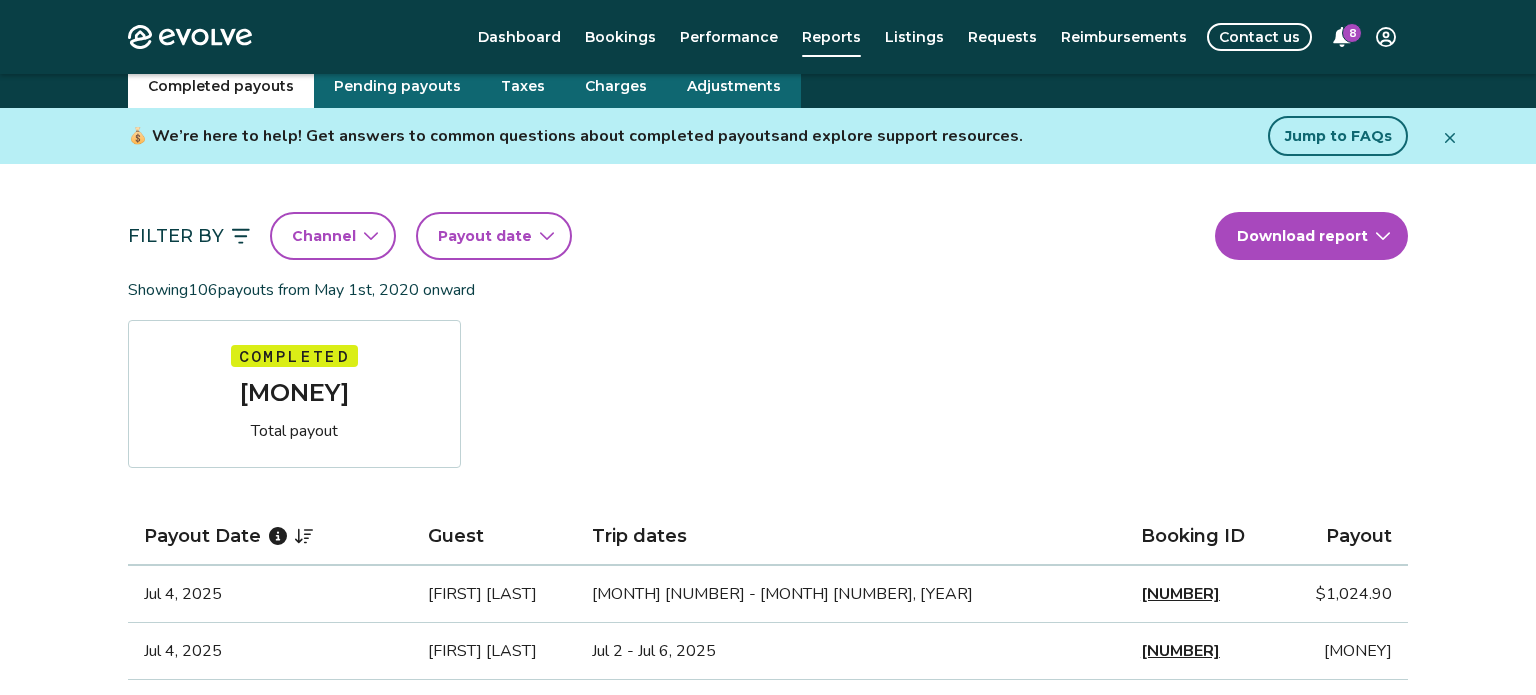 click on "Evolve Dashboard Bookings Performance Reports Listings Requests Reimbursements Contact us 8 Reports Completed payouts Pending payouts Taxes Charges Adjustments 💰 We’re here to help! Get answers to common questions about   completed payouts  and explore support resources. Jump to FAQs Filter By  Channel Payout date Download   report Showing  106  payouts   from May 1st, 2020 onward Completed $96,997.36 Total payout Payout Date Guest Trip dates Booking ID Payout Jul 4, 2025 Alyssa Nichols Jul 2 - Jul 5, 2025 14659916 $1,024.90 Jul 4, 2025 Devon Stevenson Jul 2 - Jul 6, 2025 14504885 $747.72 Jun 22, 2025 Thomas Peters Jun 20 - Jun 23, 2025 14753775 $838.08 Jun 9, 2025 Anna Caso Jun 7 - Jun 15, 2025 14620404 $2,011.03 May 25, 2025 Gail Gonzales May 23 - May 27, 2025 14210121 $973.08 May 11, 2025 Sharon Wheeler May 9 - May 15, 2025 14317301 $1,425.52 Apr 25, 2025 Robert Pickett Apr 23 - Apr 28, 2025 14421156 $1,175.06 Apr 20, 2025 Tiffany Mills Apr 18 - Apr 21, 2025 14419639 $815.38 Apr 12, 2025 Sara Welman" at bounding box center (768, 1223) 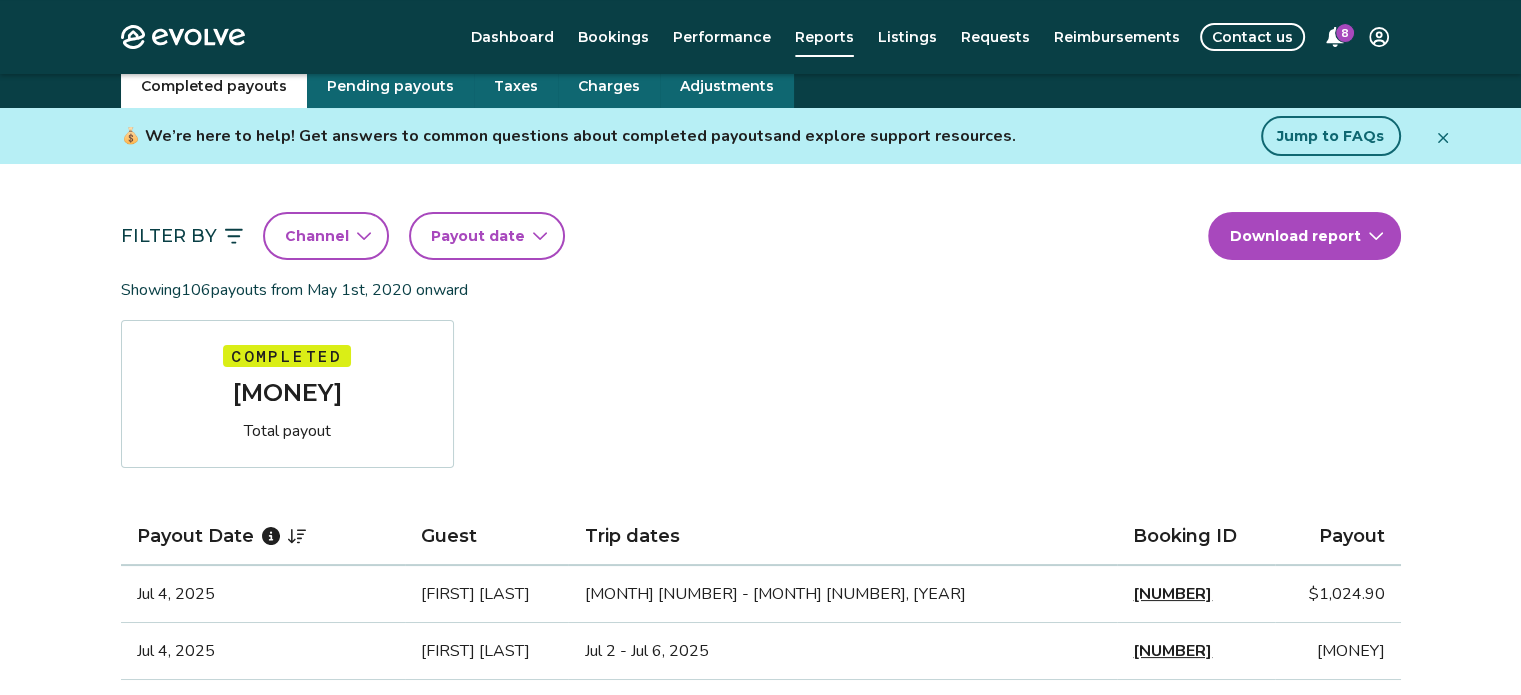 click 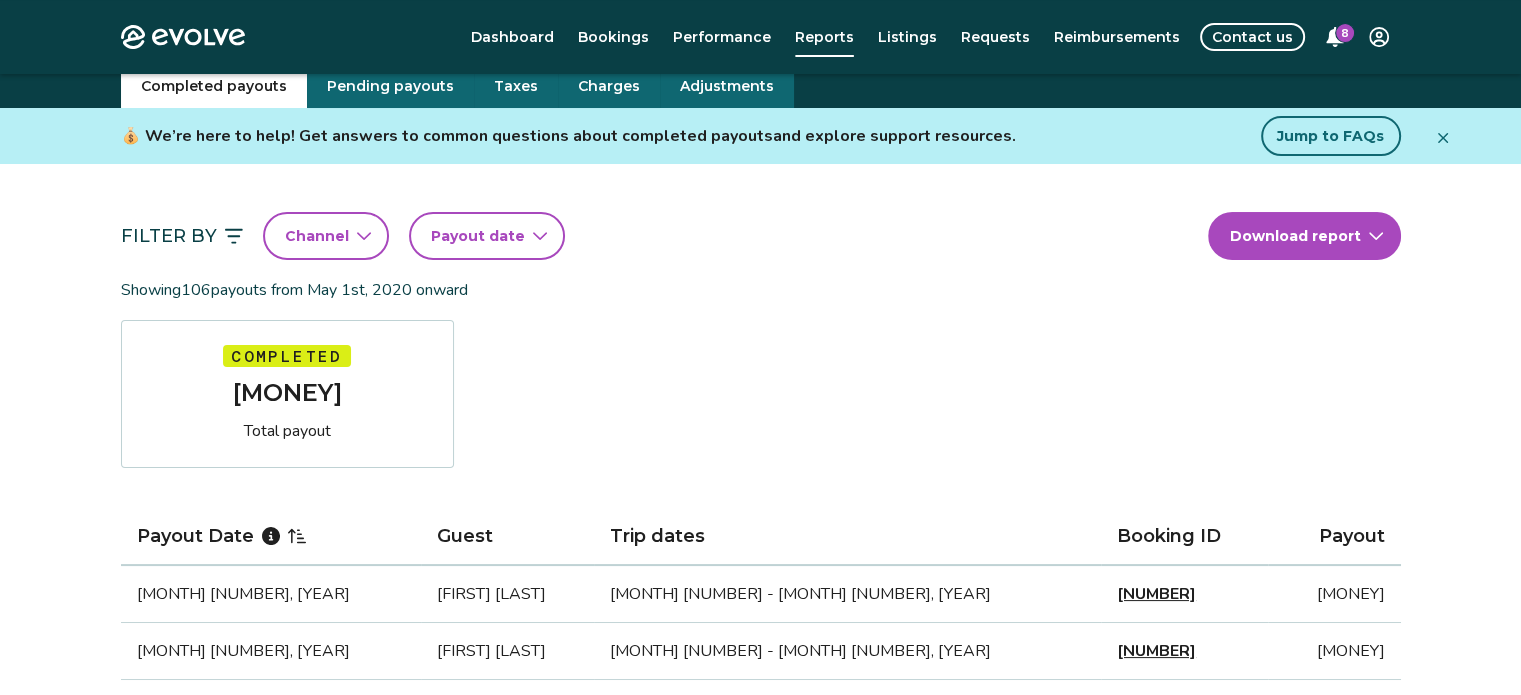 click 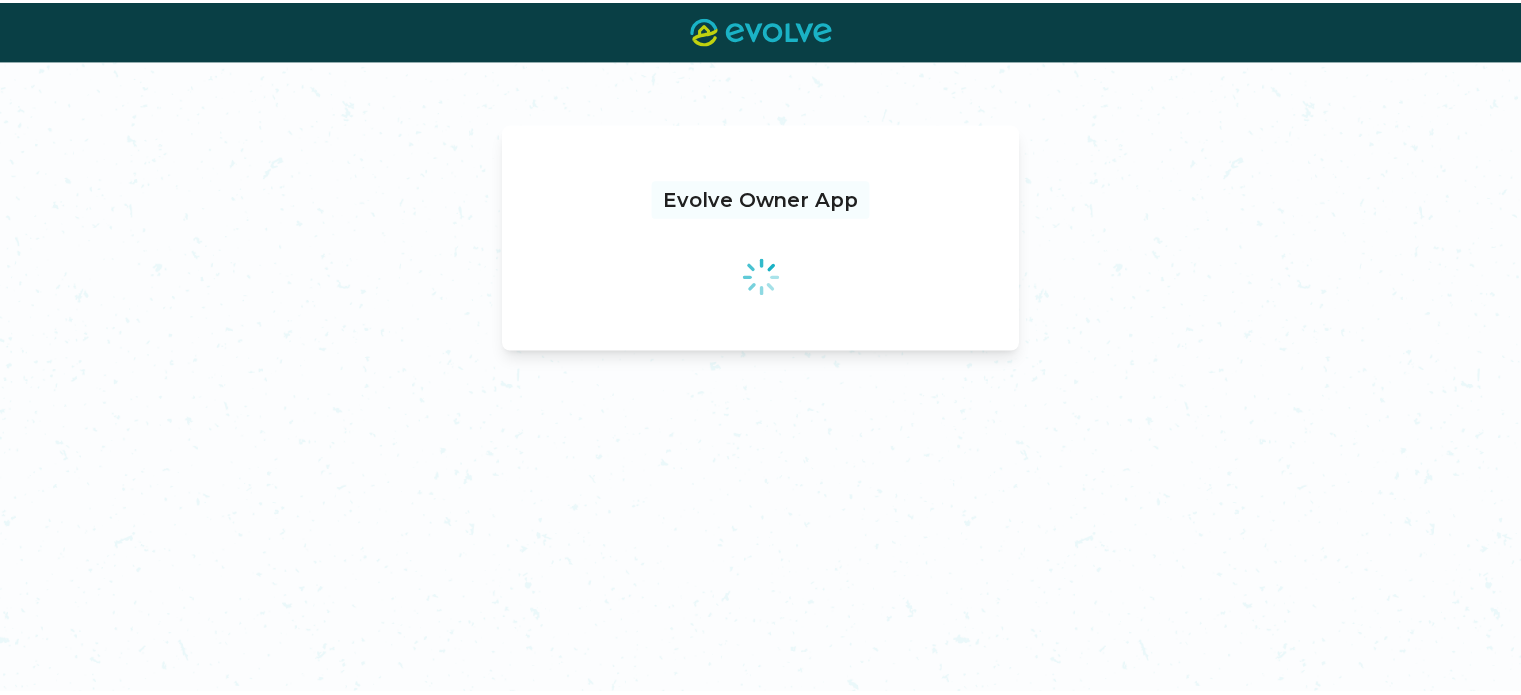scroll, scrollTop: 0, scrollLeft: 0, axis: both 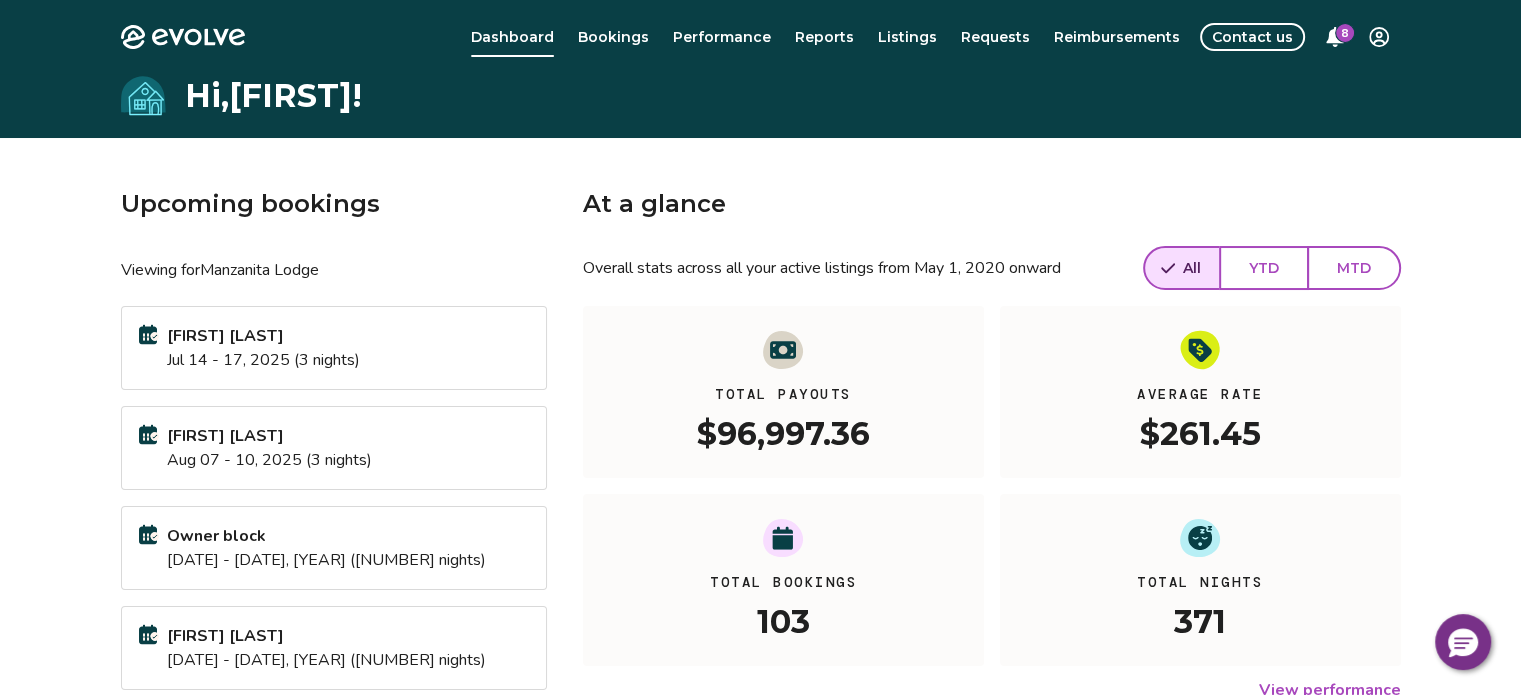click 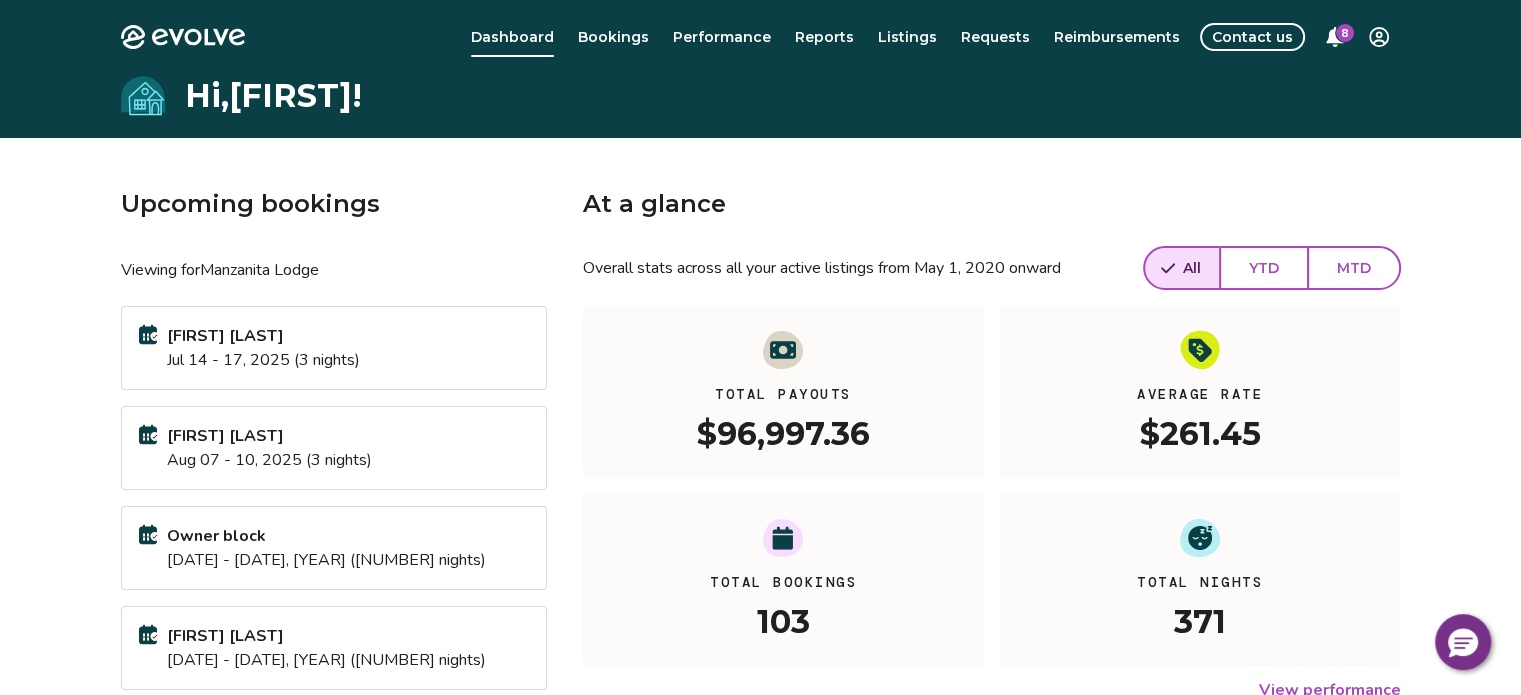 click on "$96,997.36" at bounding box center (783, 432) 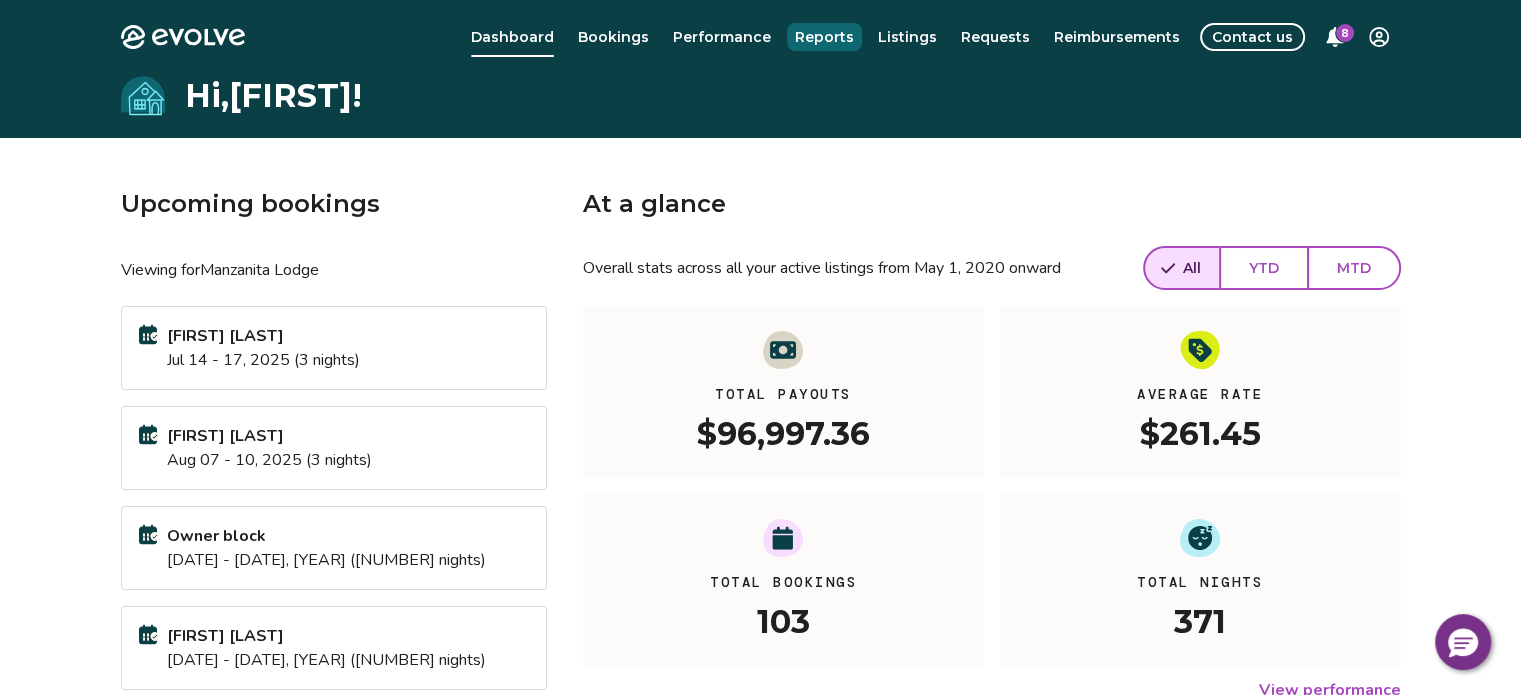 click on "Reports" at bounding box center [824, 37] 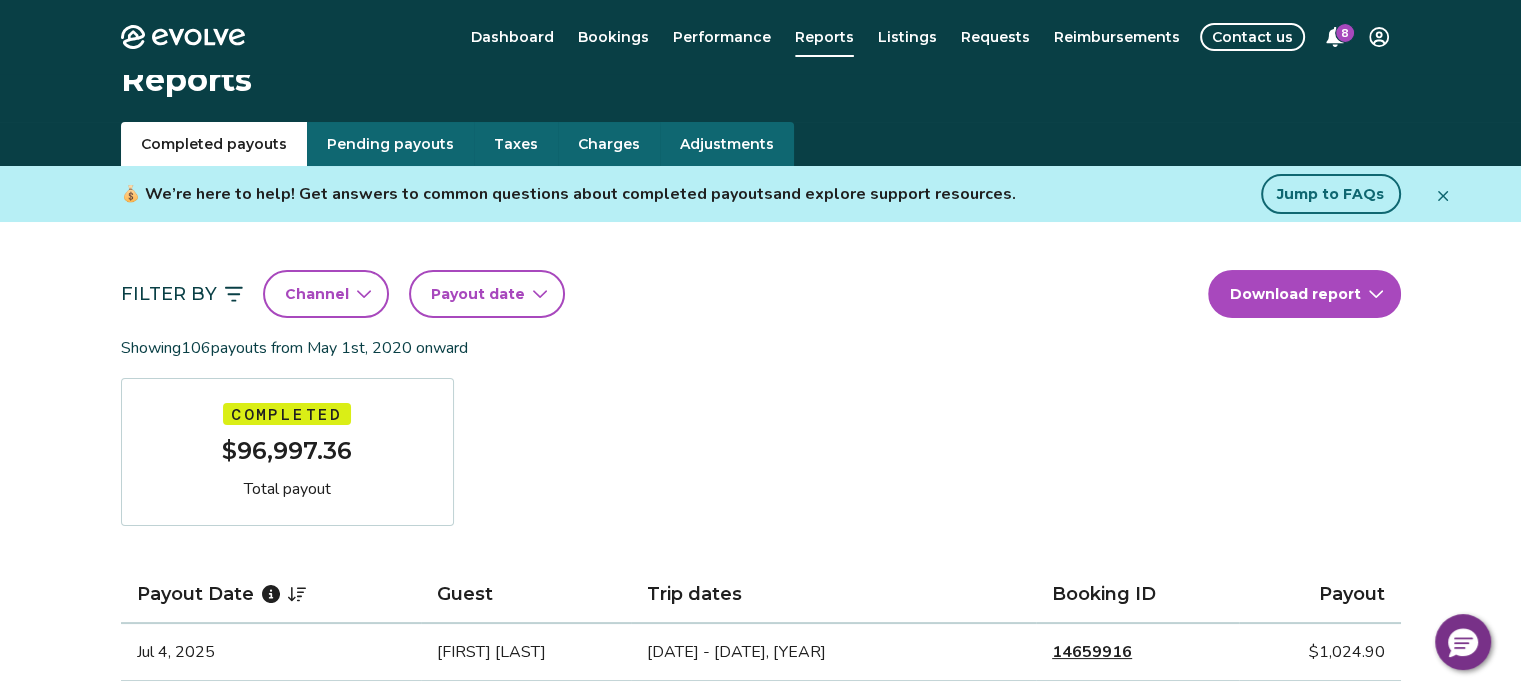 scroll, scrollTop: 0, scrollLeft: 0, axis: both 